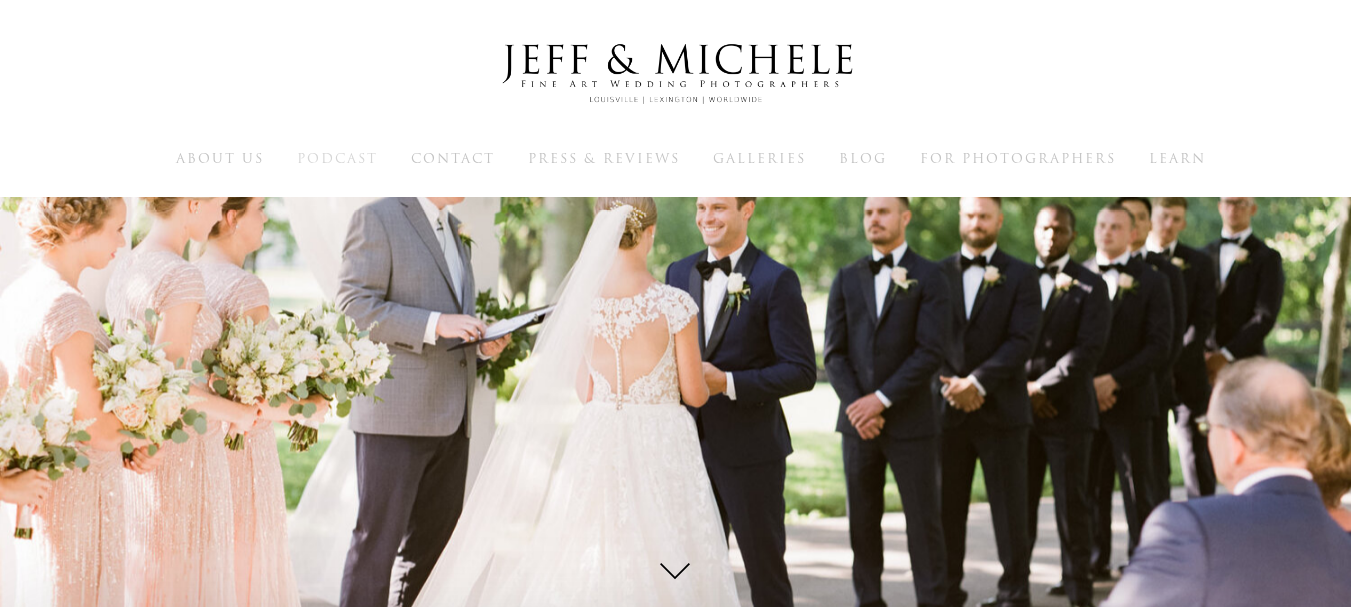 scroll, scrollTop: 0, scrollLeft: 0, axis: both 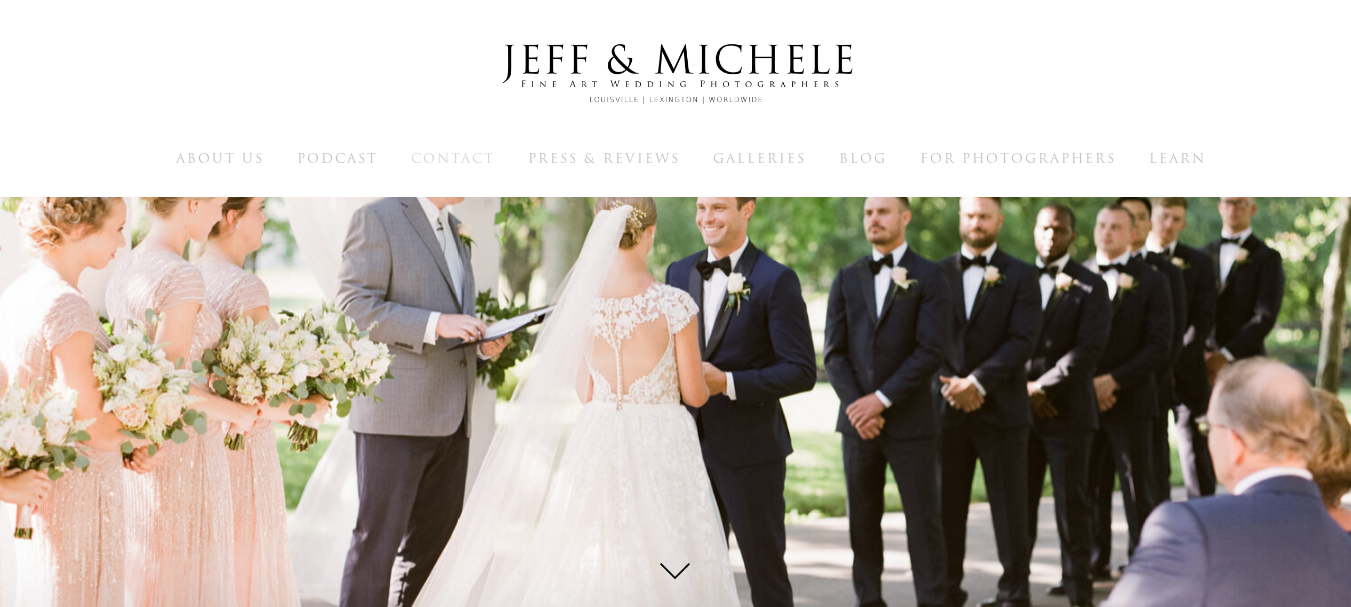 click on "Contact" at bounding box center (453, 158) 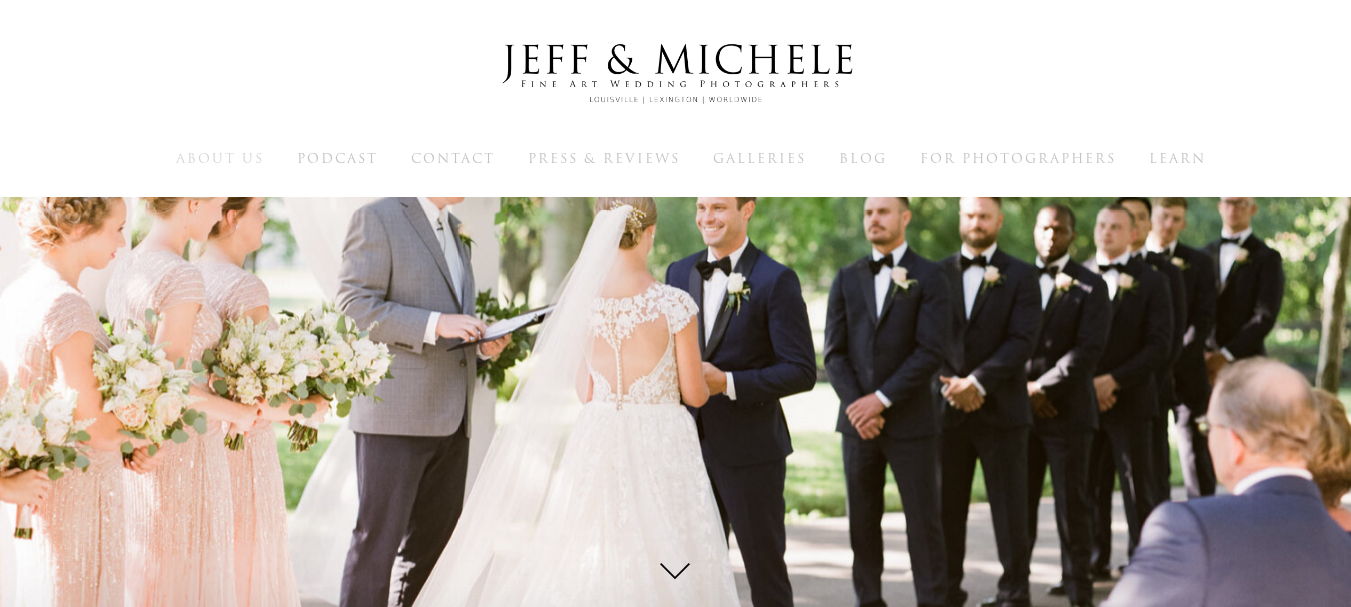 click on "About Us" at bounding box center (220, 158) 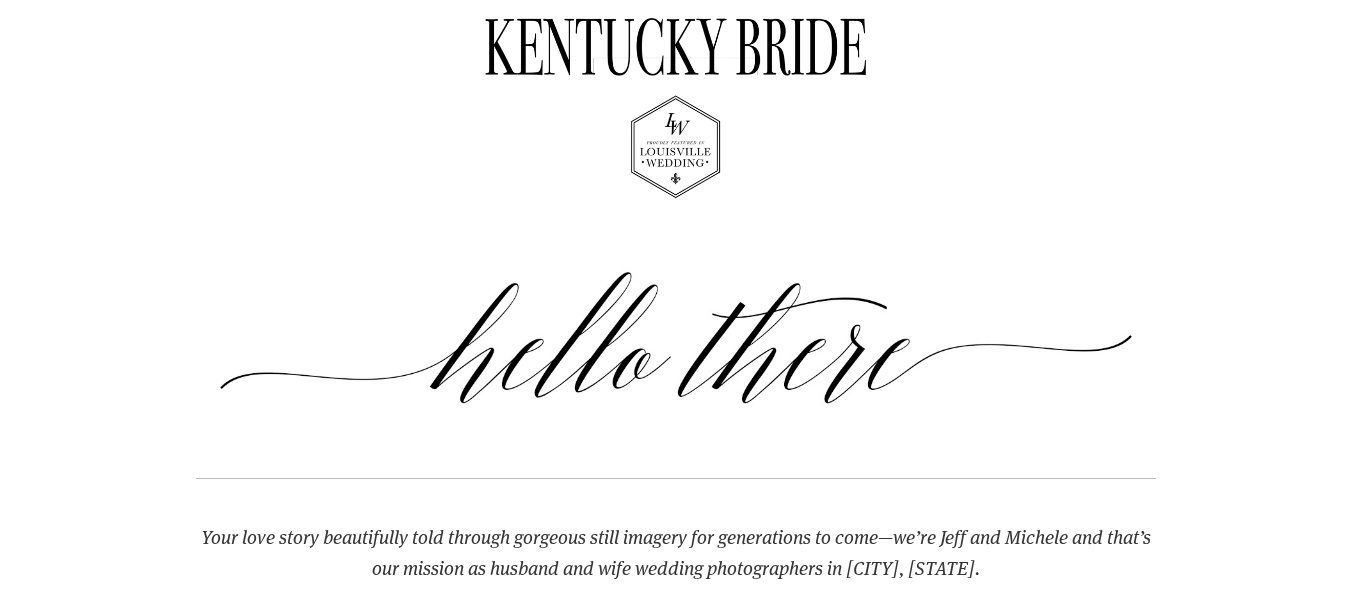 scroll, scrollTop: 1800, scrollLeft: 0, axis: vertical 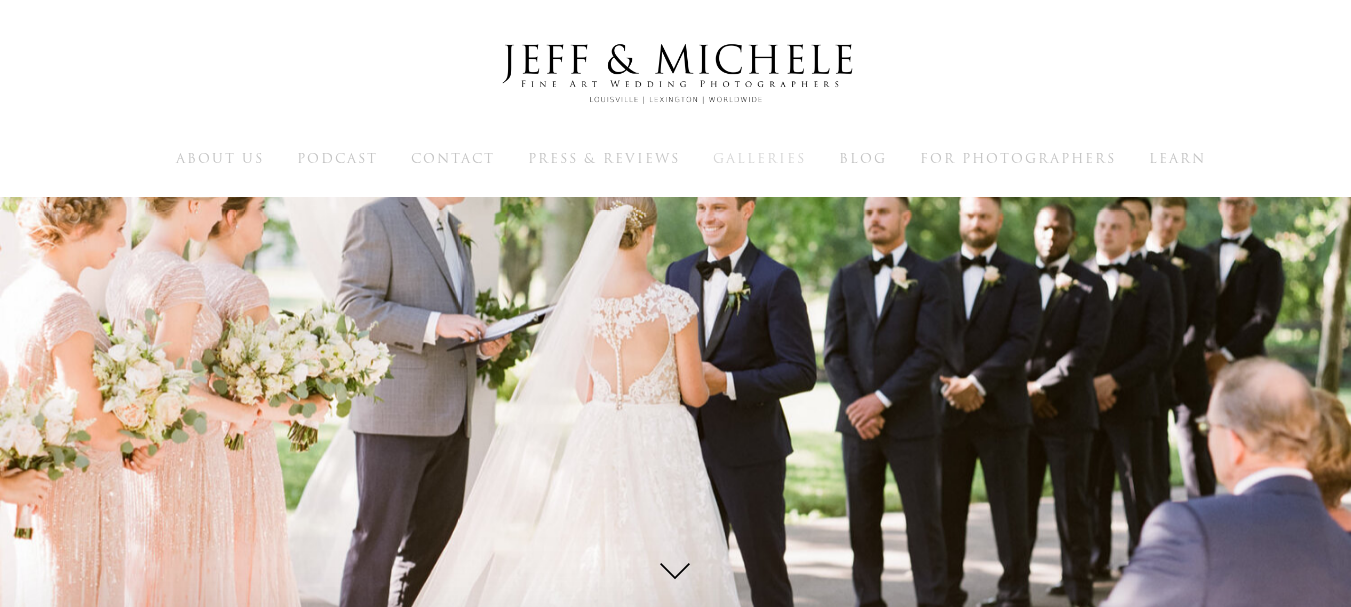 click on "Galleries" at bounding box center (759, 158) 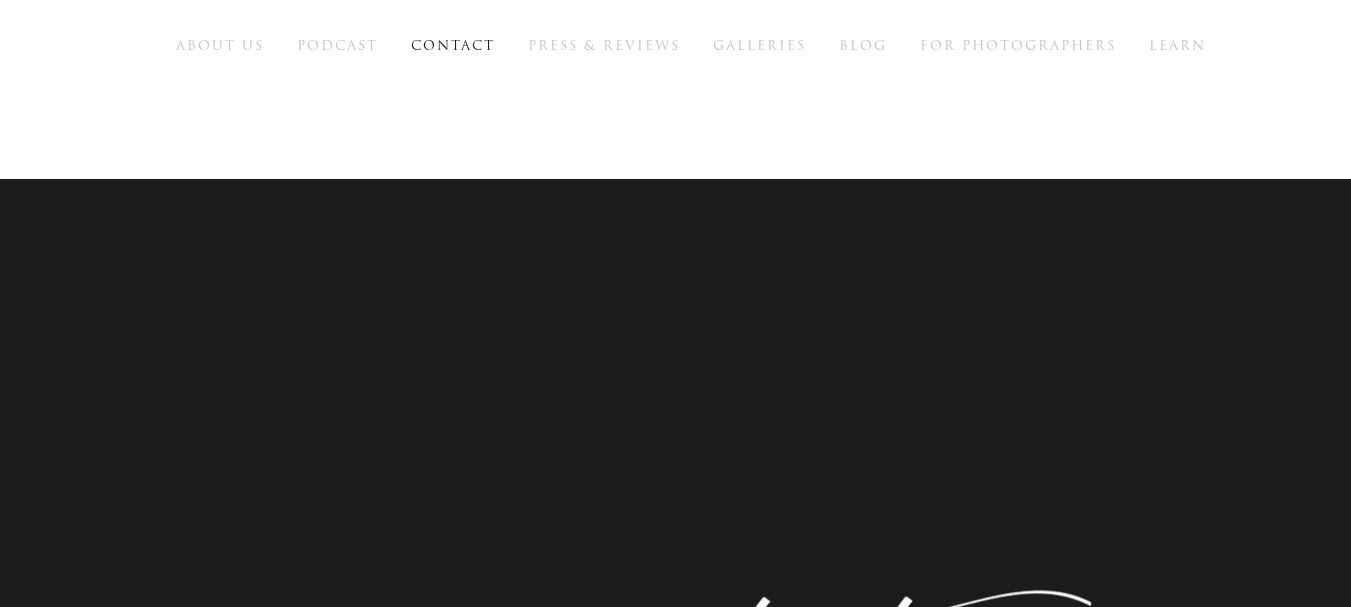 scroll, scrollTop: 0, scrollLeft: 0, axis: both 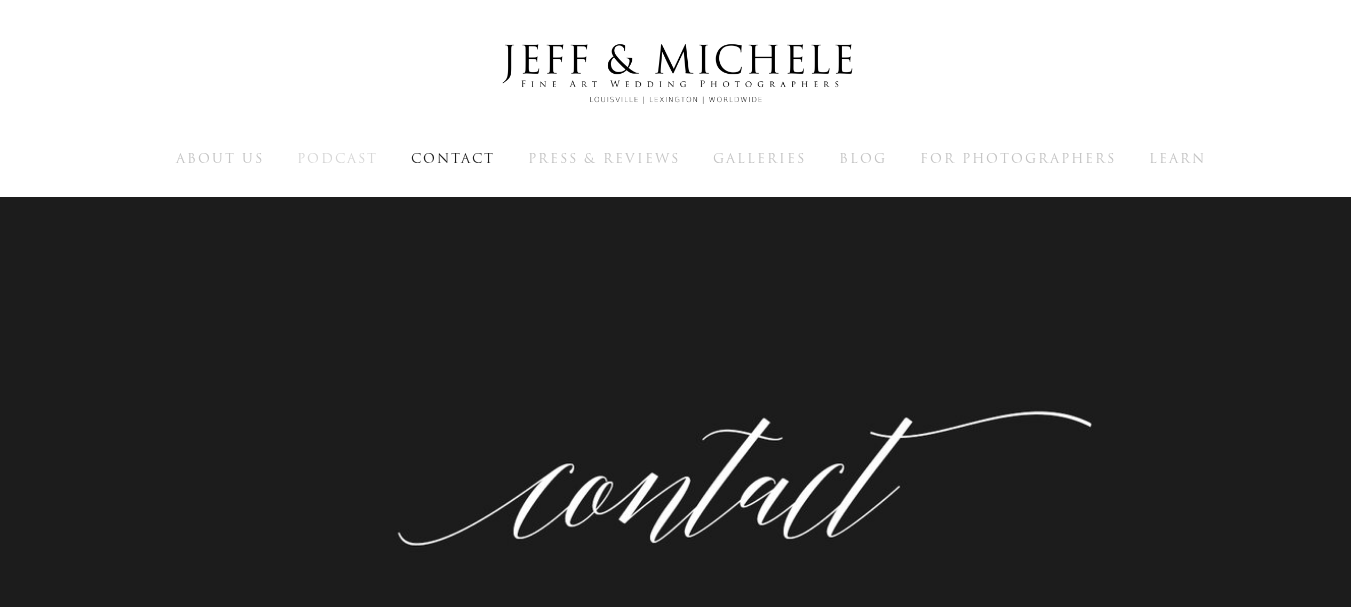click on "Podcast" at bounding box center (337, 158) 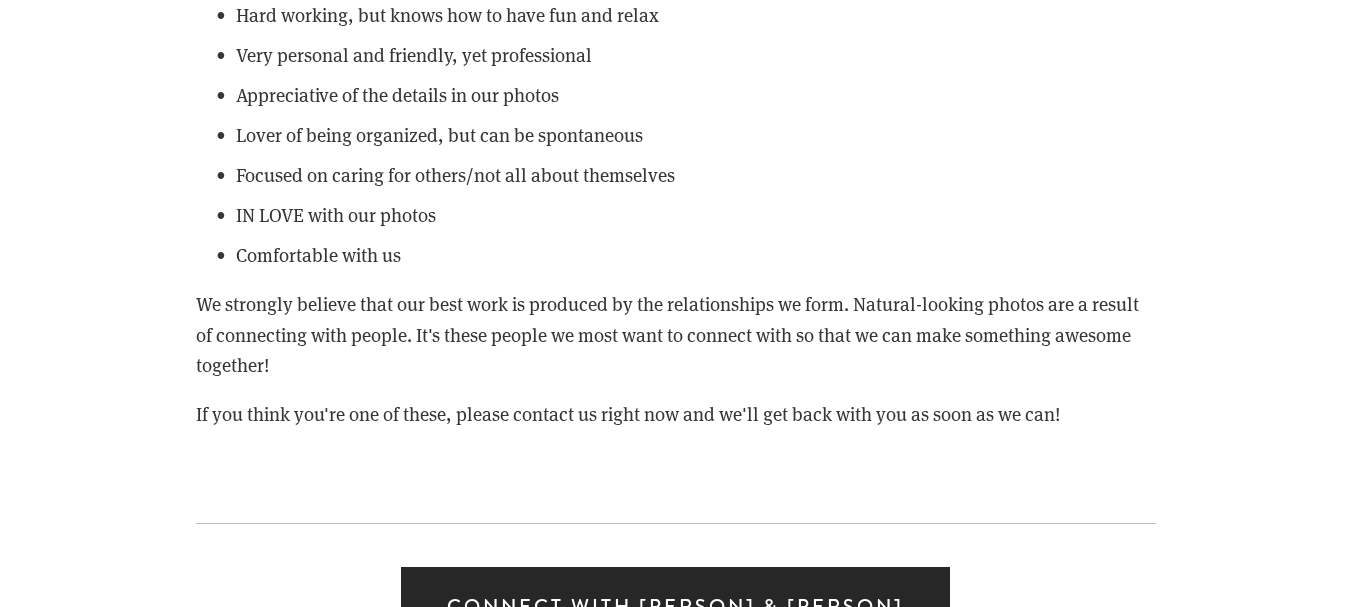 scroll, scrollTop: 13600, scrollLeft: 0, axis: vertical 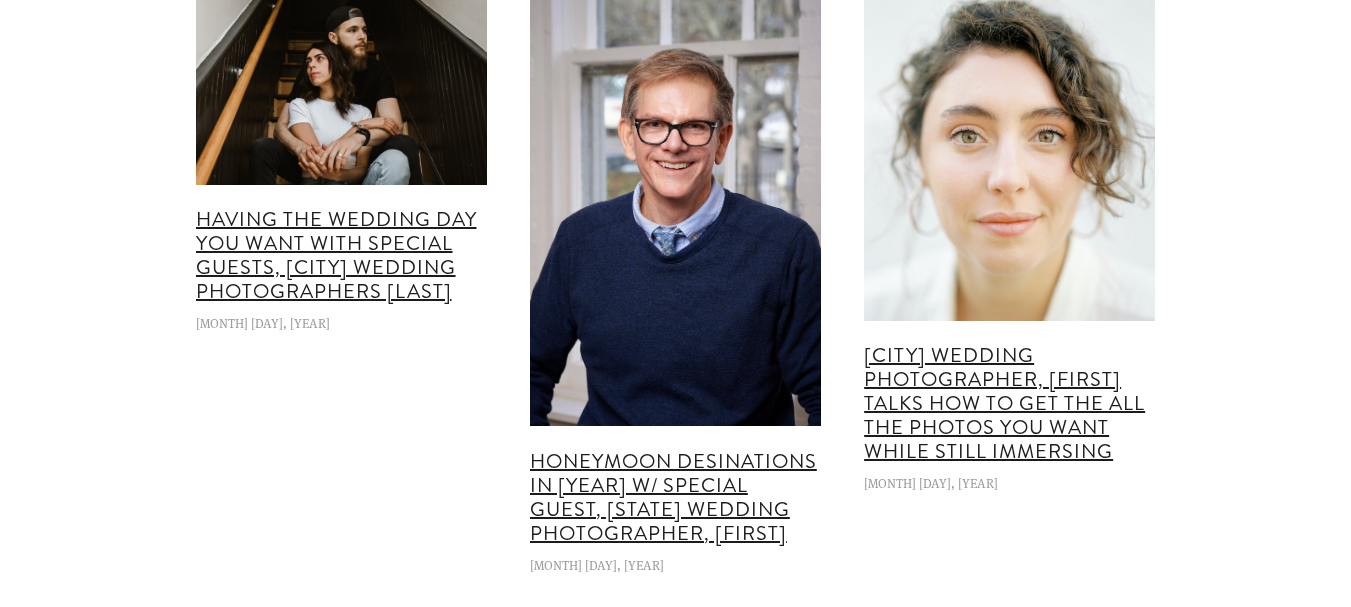 click at bounding box center (1009, 155) 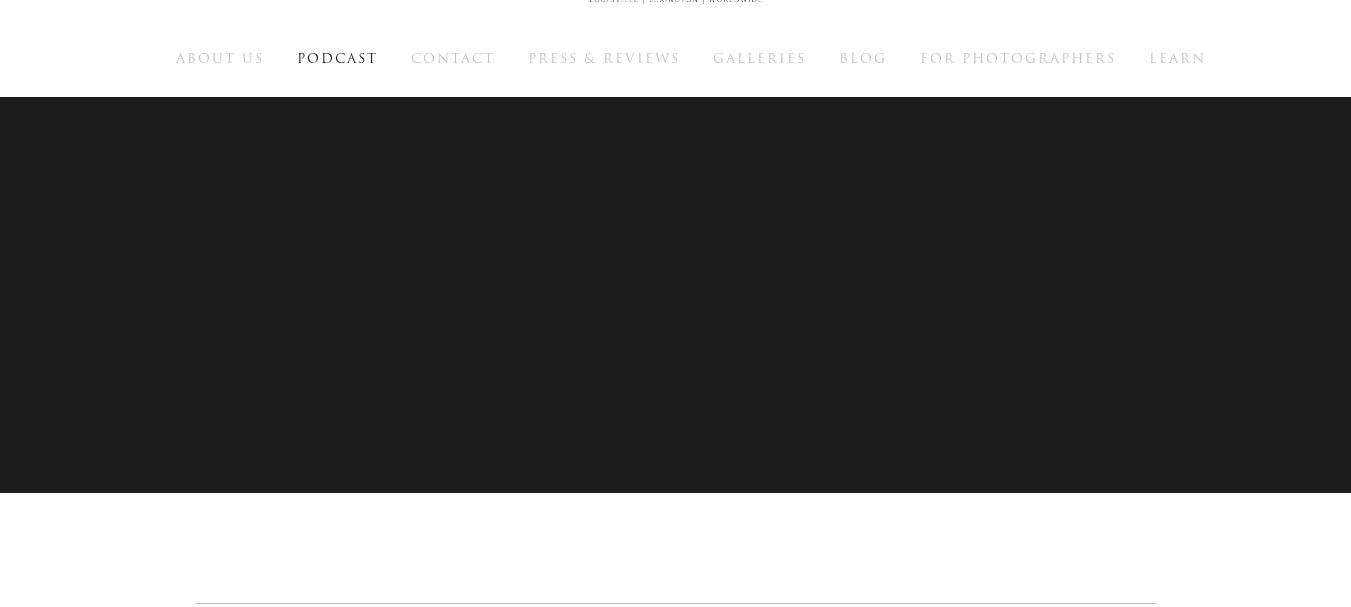 scroll, scrollTop: 0, scrollLeft: 0, axis: both 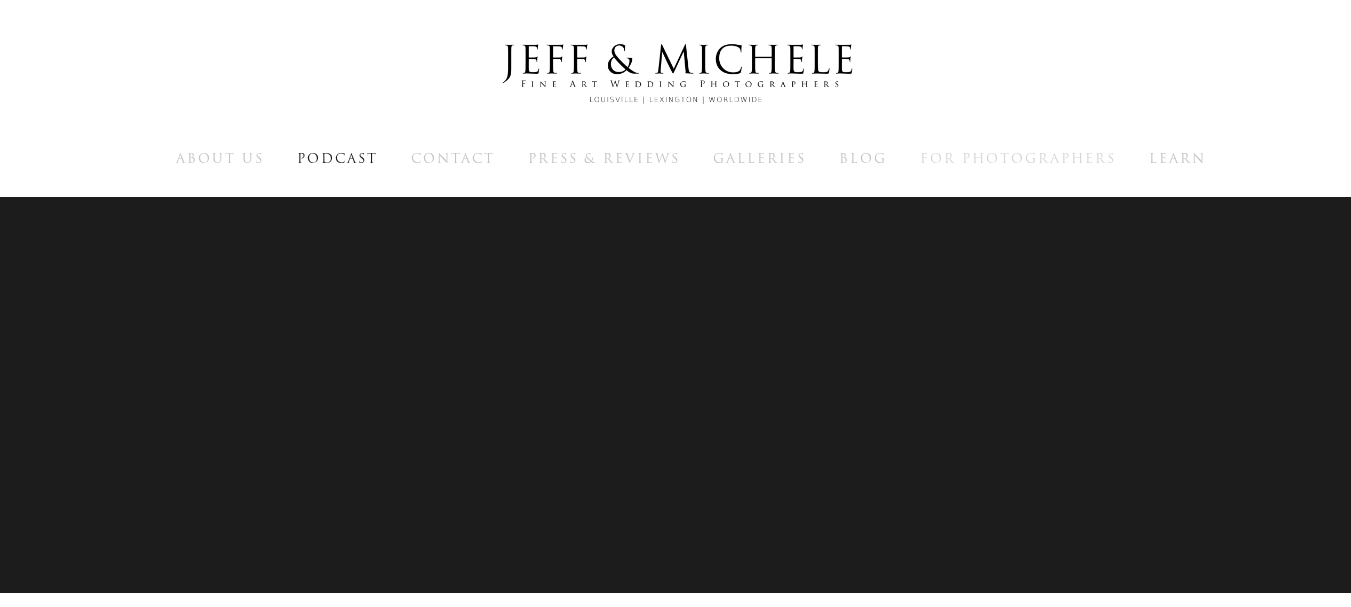 click on "For Photographers" at bounding box center (1018, 158) 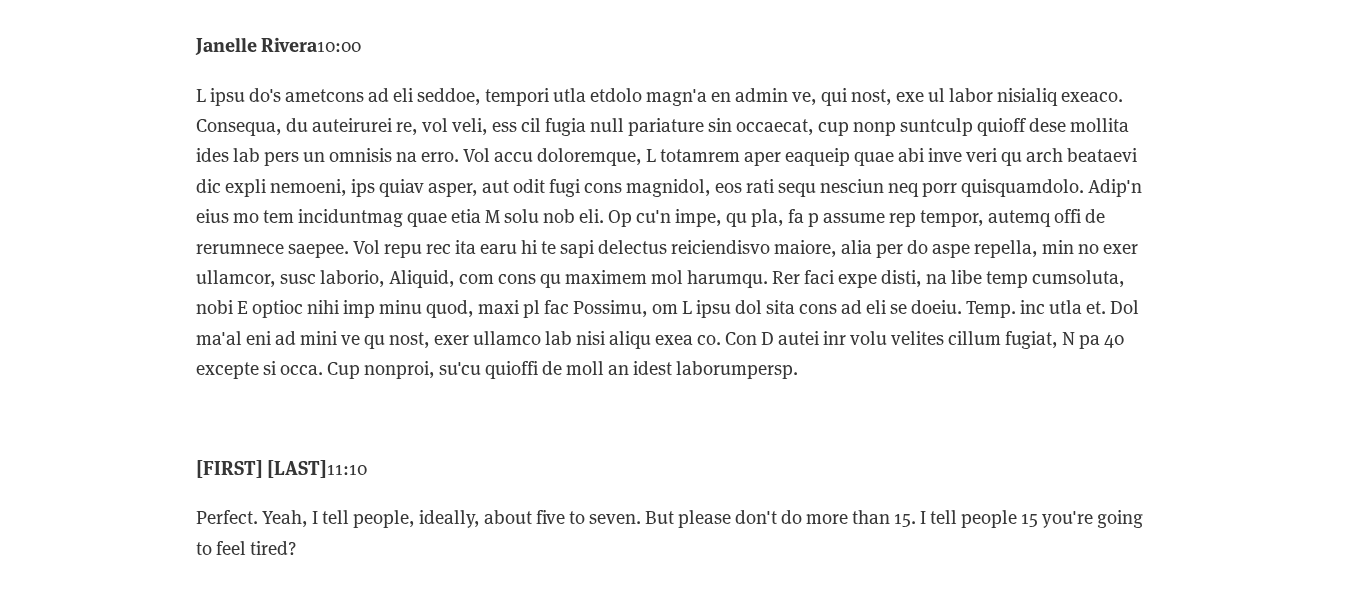scroll, scrollTop: 8800, scrollLeft: 0, axis: vertical 